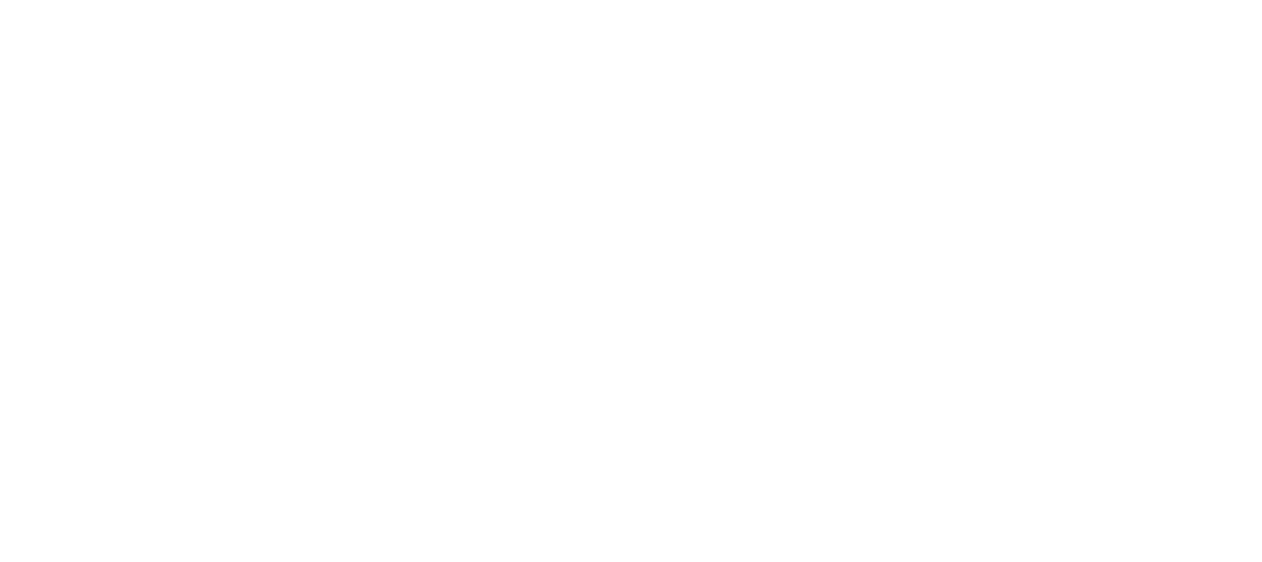 scroll, scrollTop: 0, scrollLeft: 0, axis: both 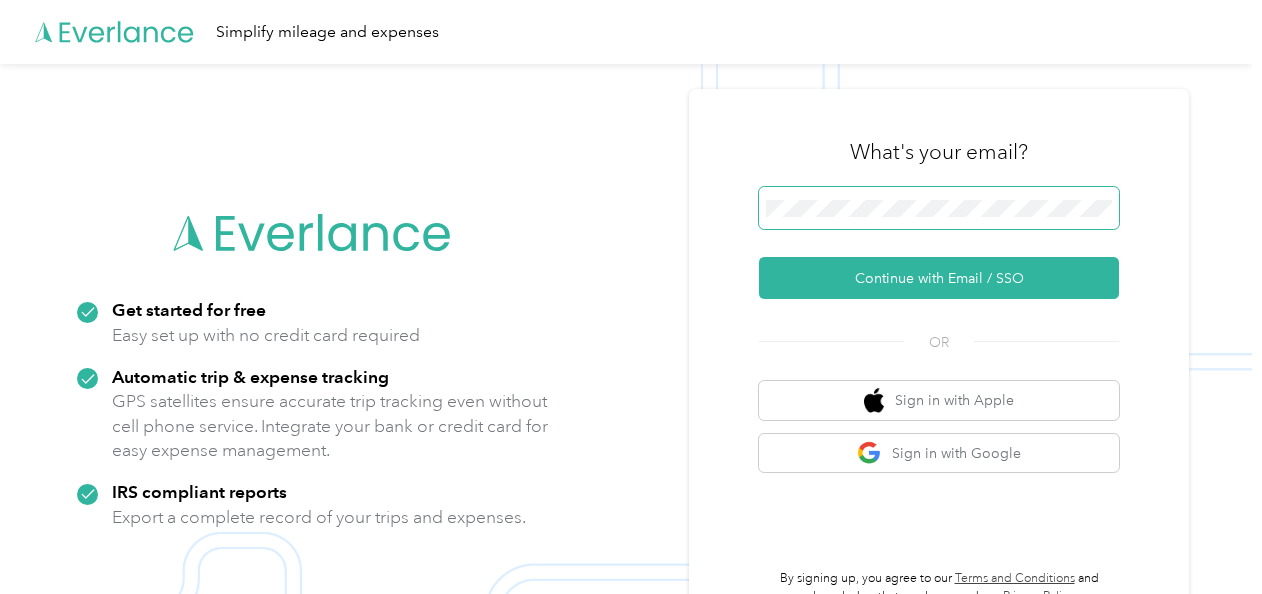 click at bounding box center [939, 208] 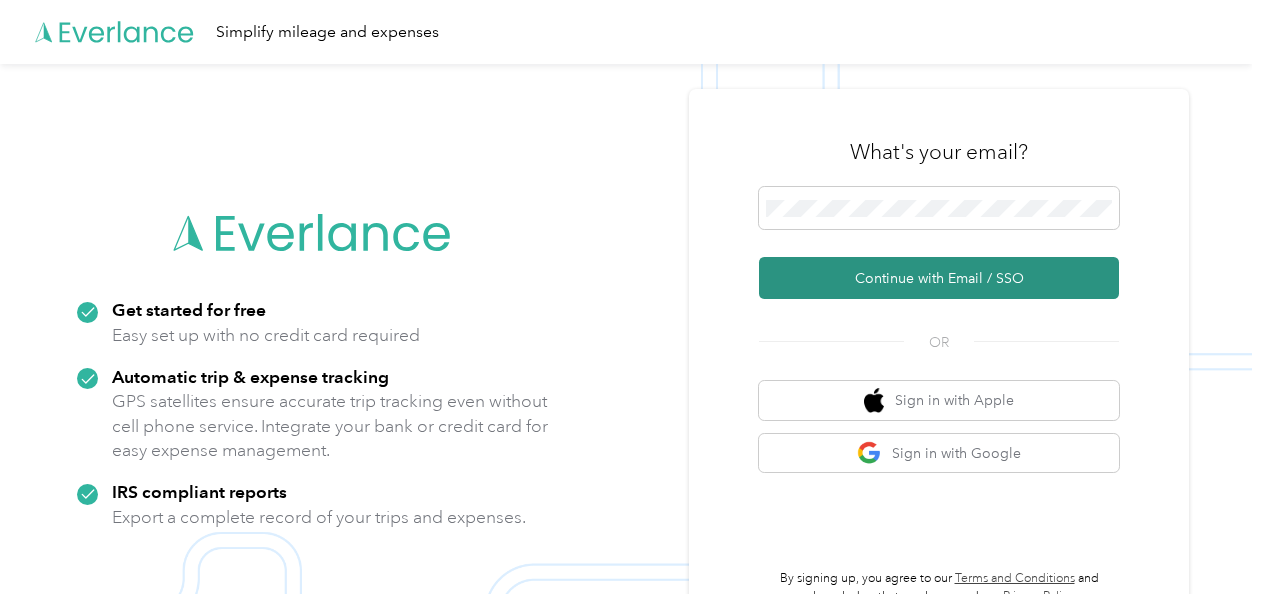 click on "Continue with Email / SSO" at bounding box center (939, 278) 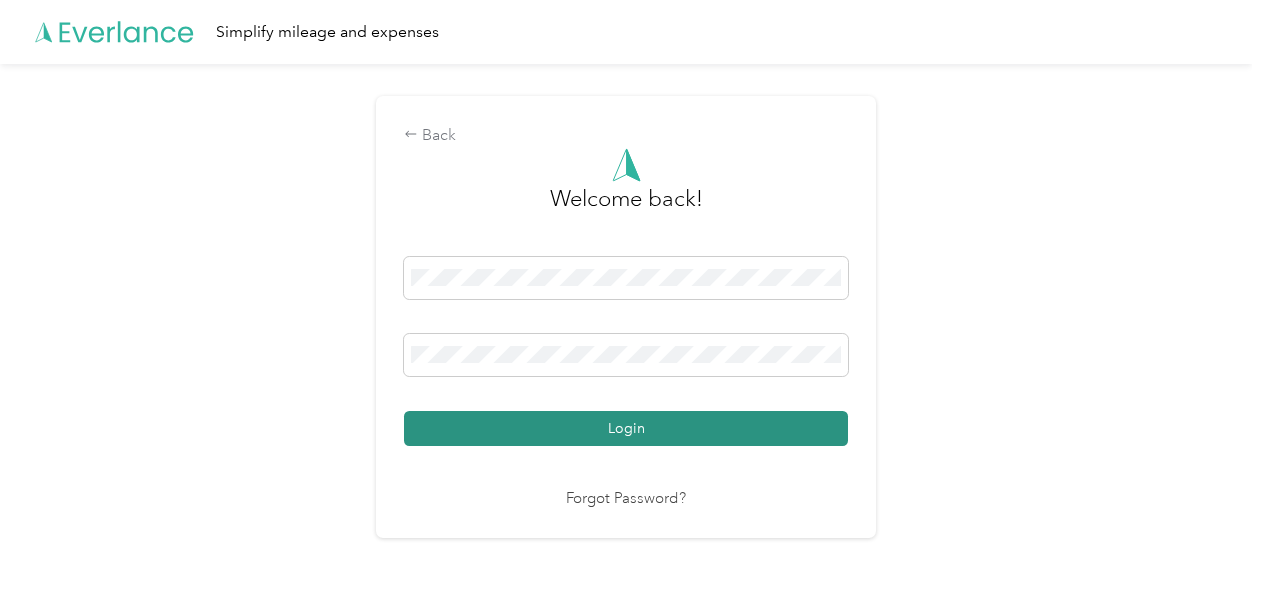 click on "Login" at bounding box center (626, 428) 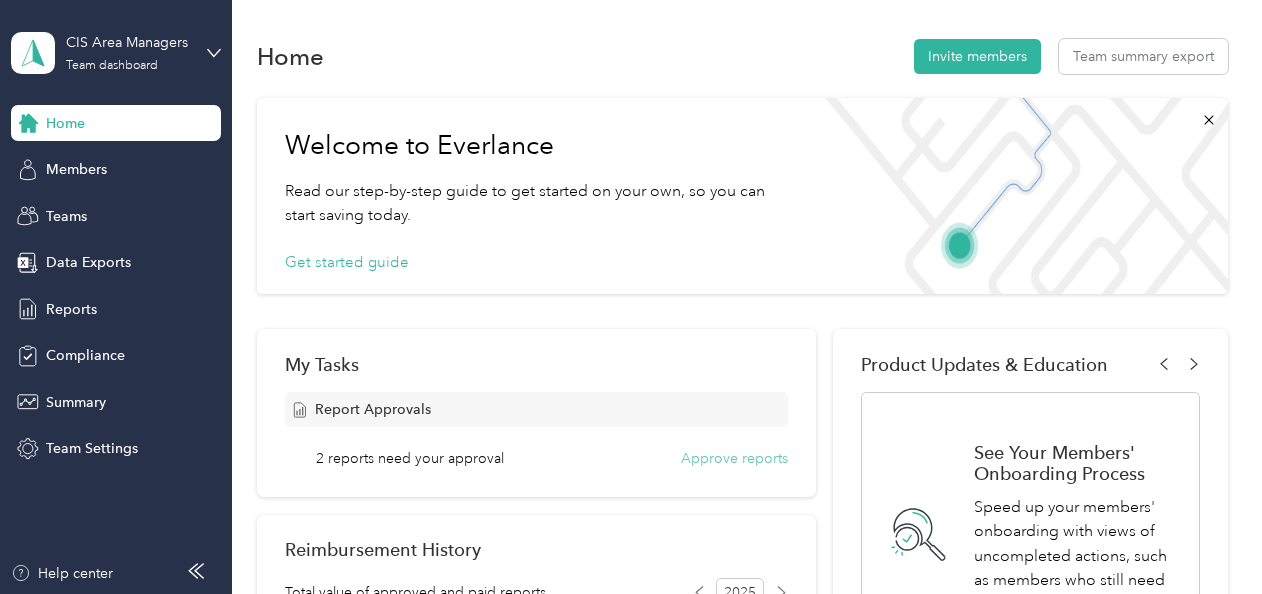 click on "Approve reports" at bounding box center [734, 458] 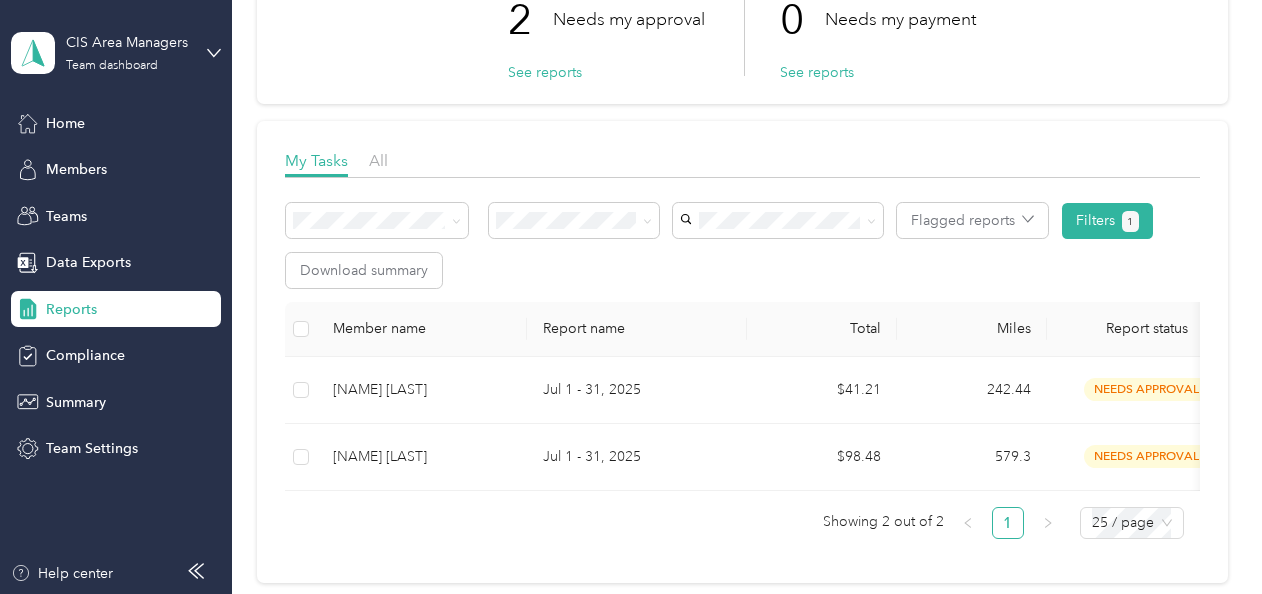 scroll, scrollTop: 168, scrollLeft: 0, axis: vertical 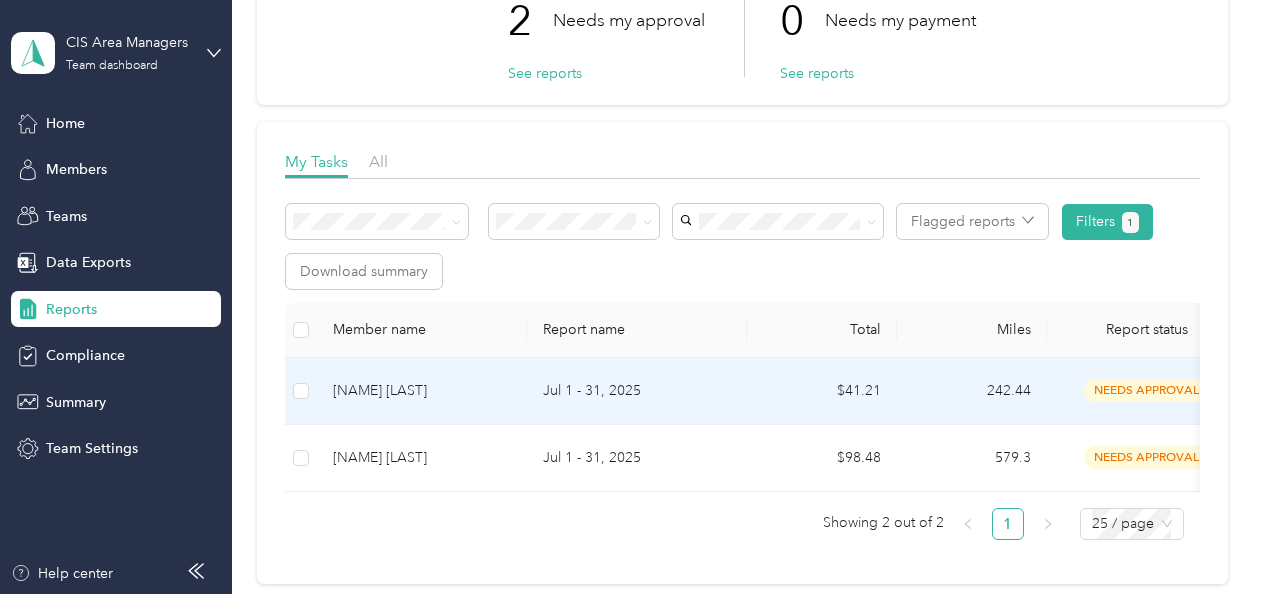 click on "needs approval" at bounding box center (1147, 390) 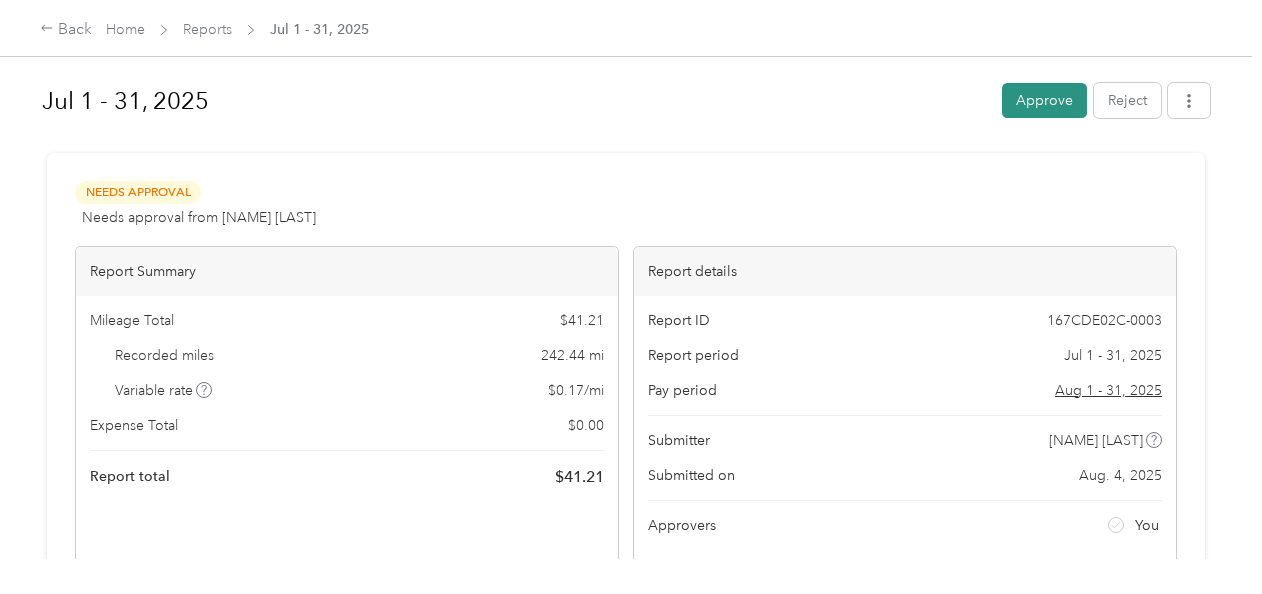 click on "Approve" at bounding box center [1044, 100] 